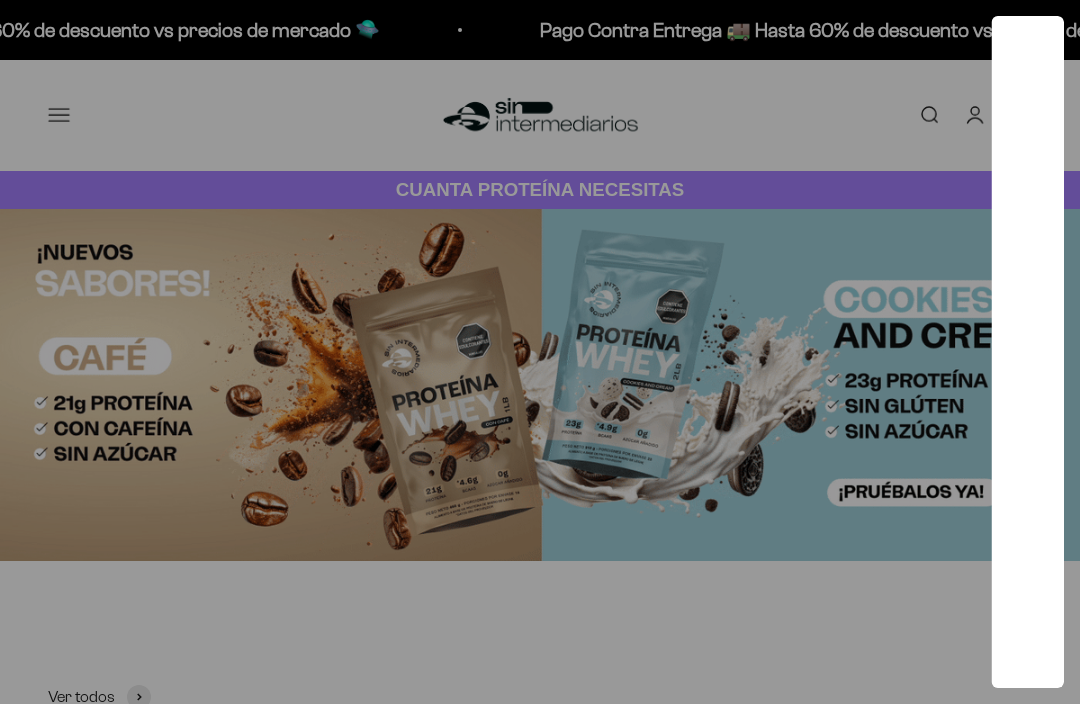 scroll, scrollTop: 0, scrollLeft: 0, axis: both 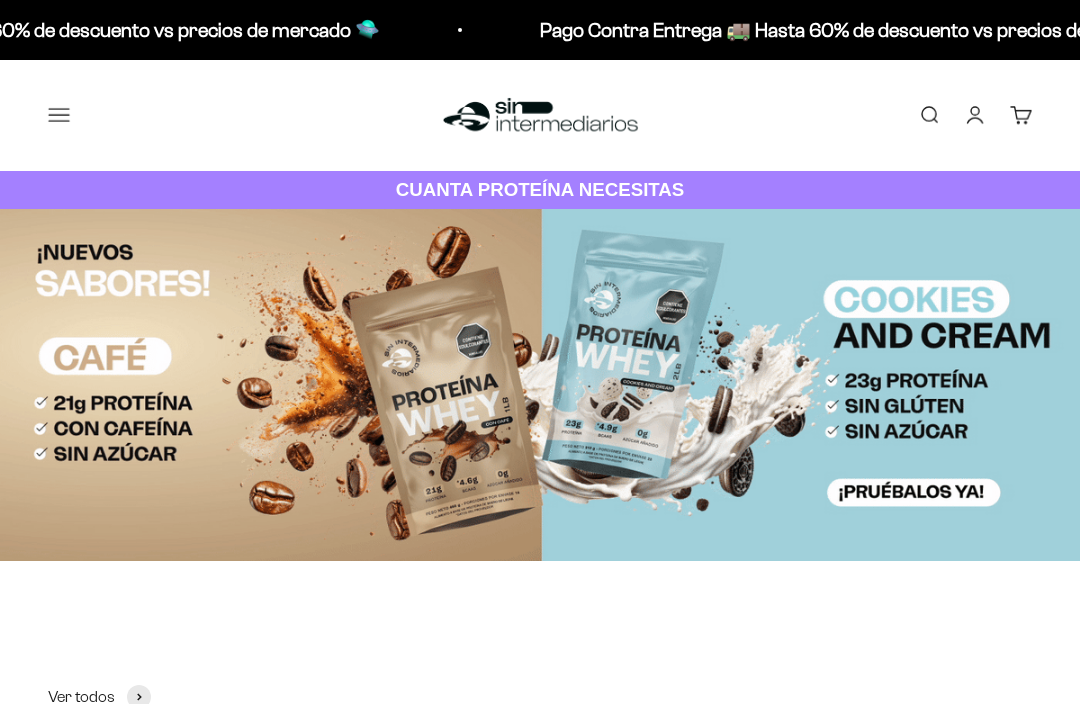 click on "Buscar" at bounding box center [929, 115] 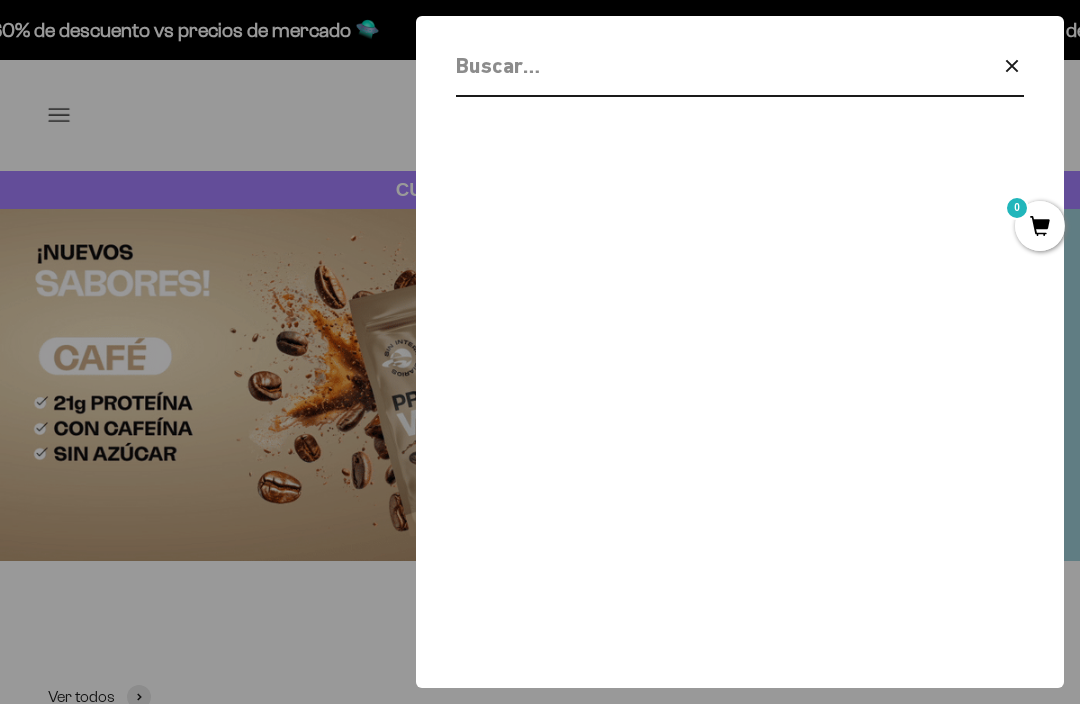 click at bounding box center (688, 65) 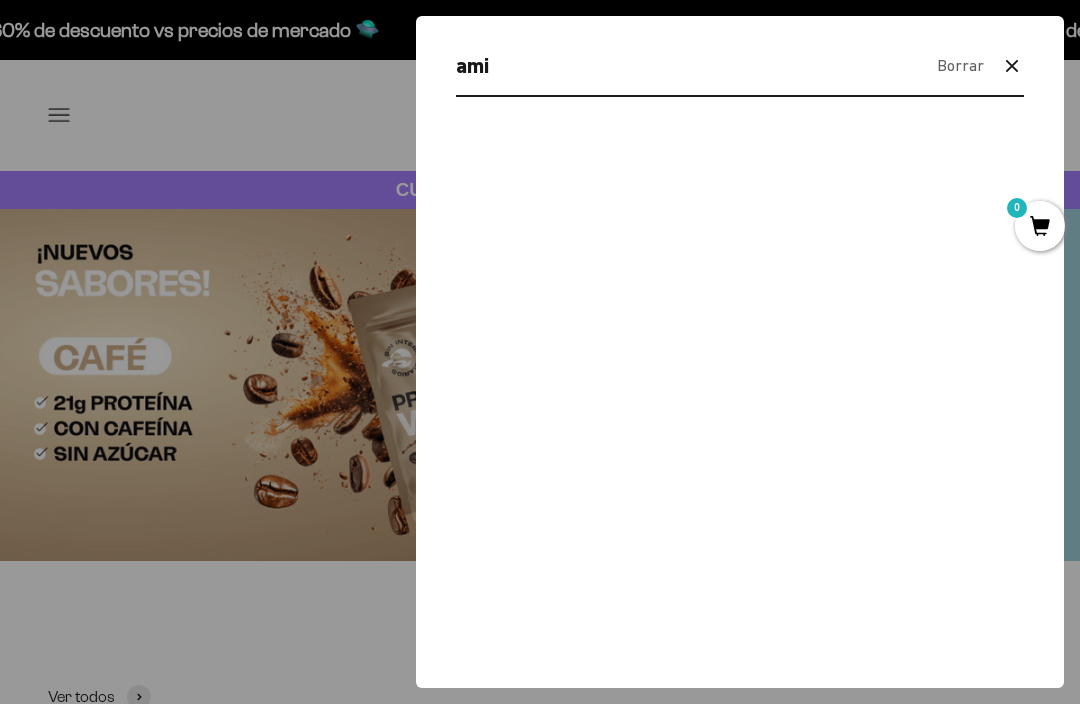 type on "amin" 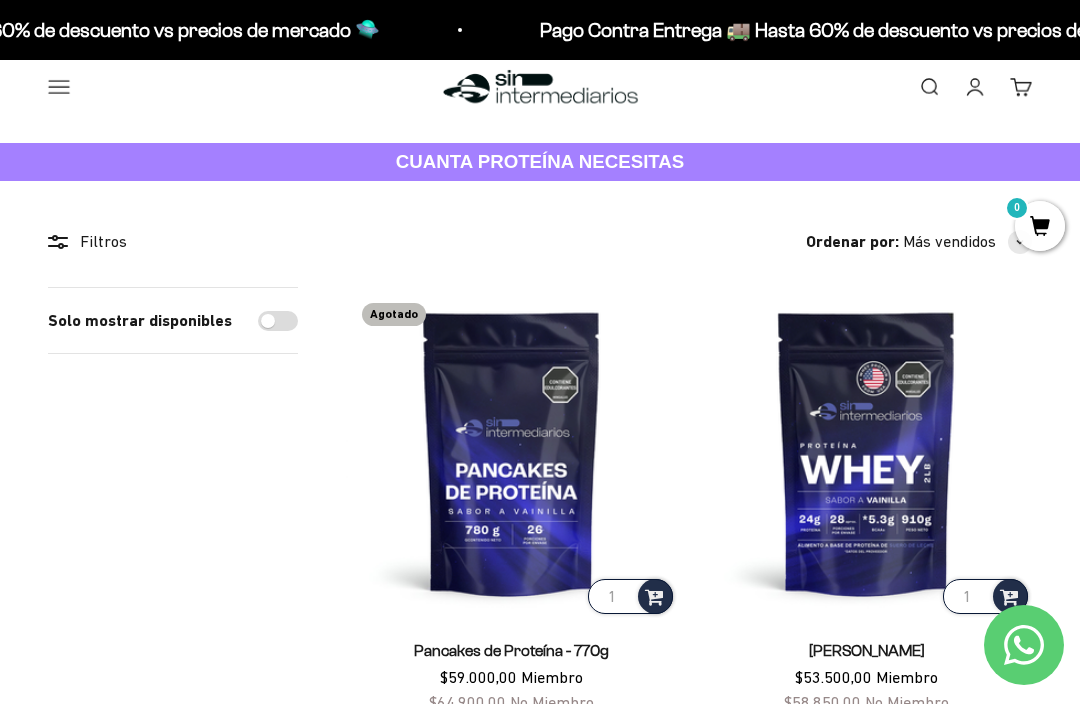 scroll, scrollTop: 30, scrollLeft: 0, axis: vertical 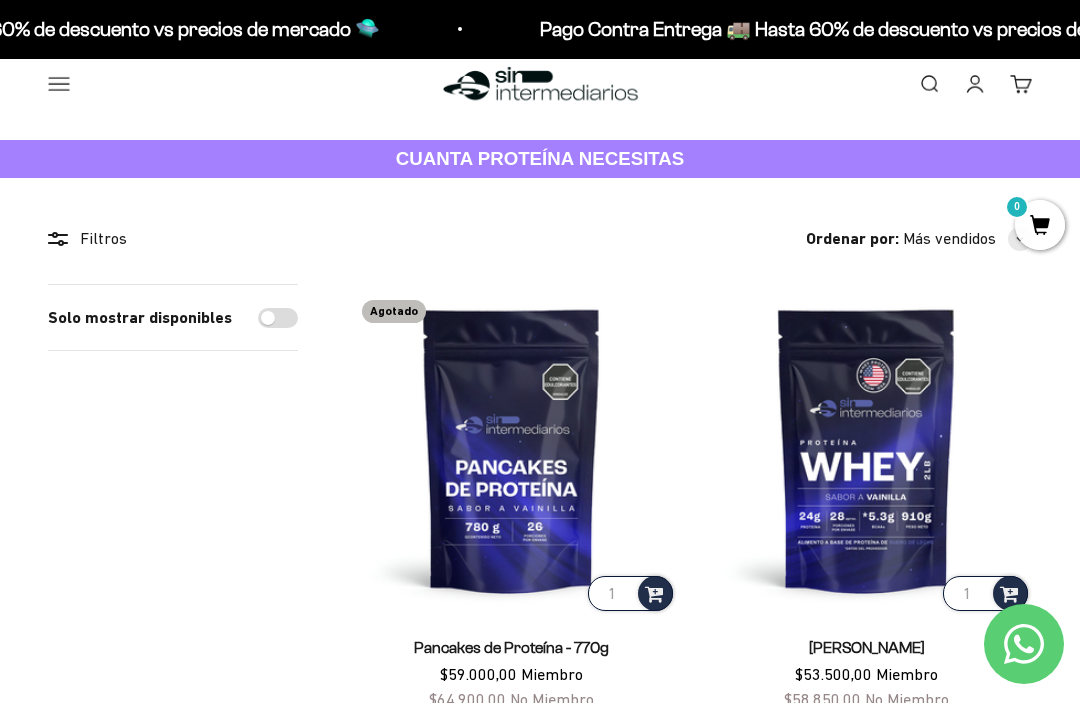 click on "Buscar" at bounding box center [929, 85] 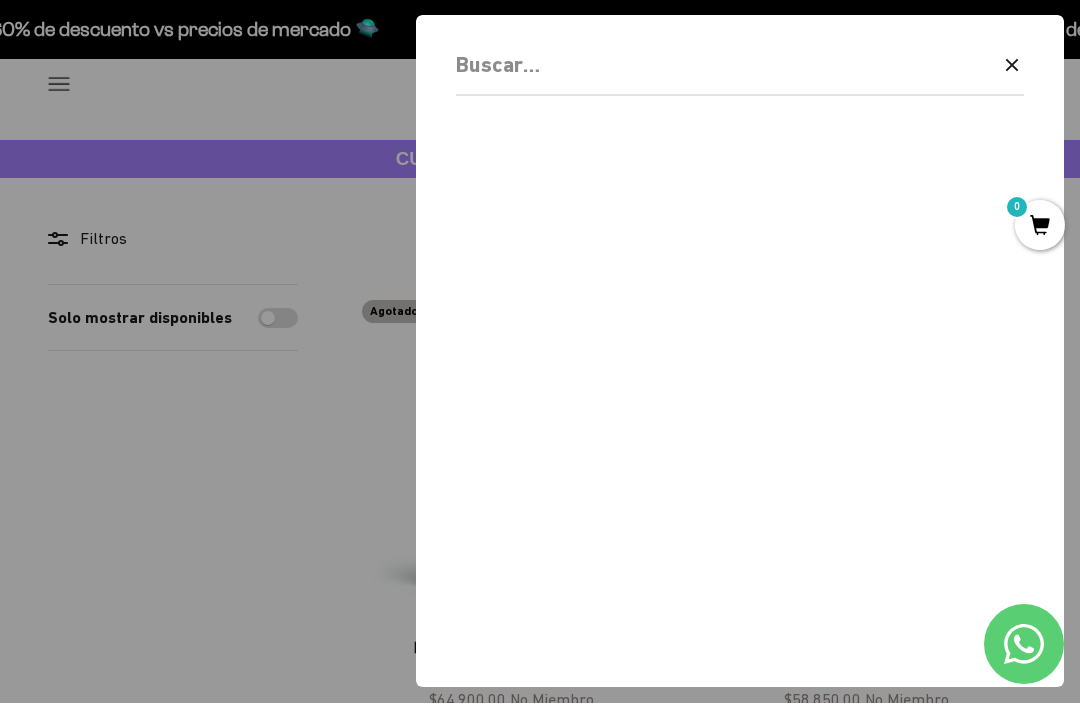 scroll, scrollTop: 31, scrollLeft: 0, axis: vertical 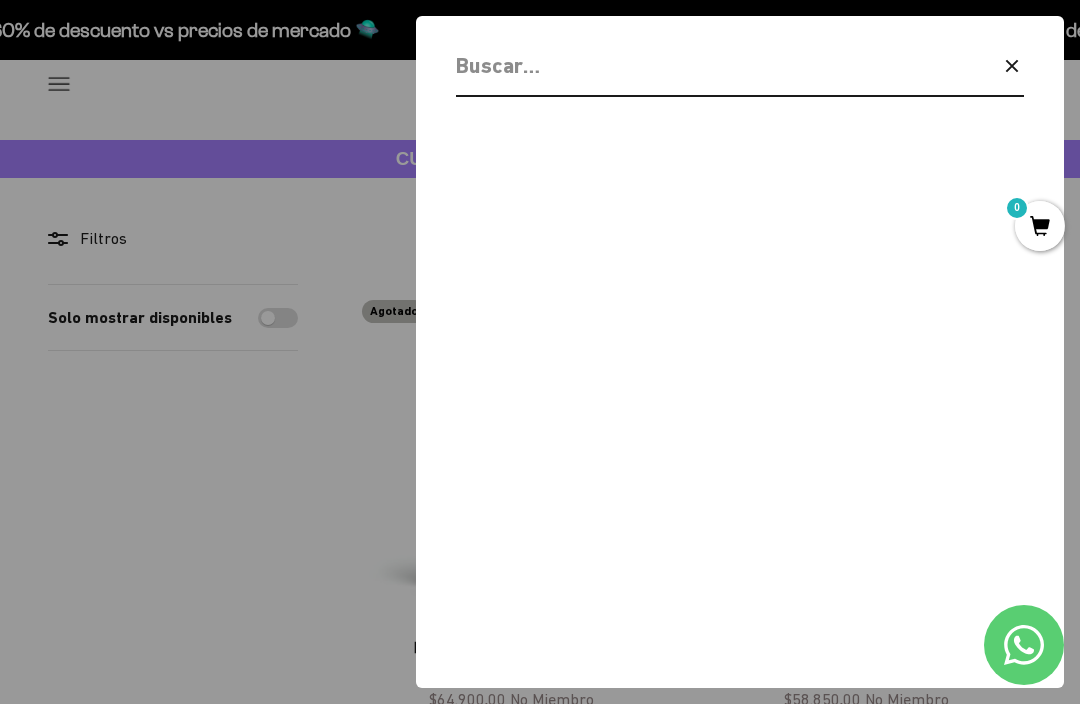 click at bounding box center [688, 65] 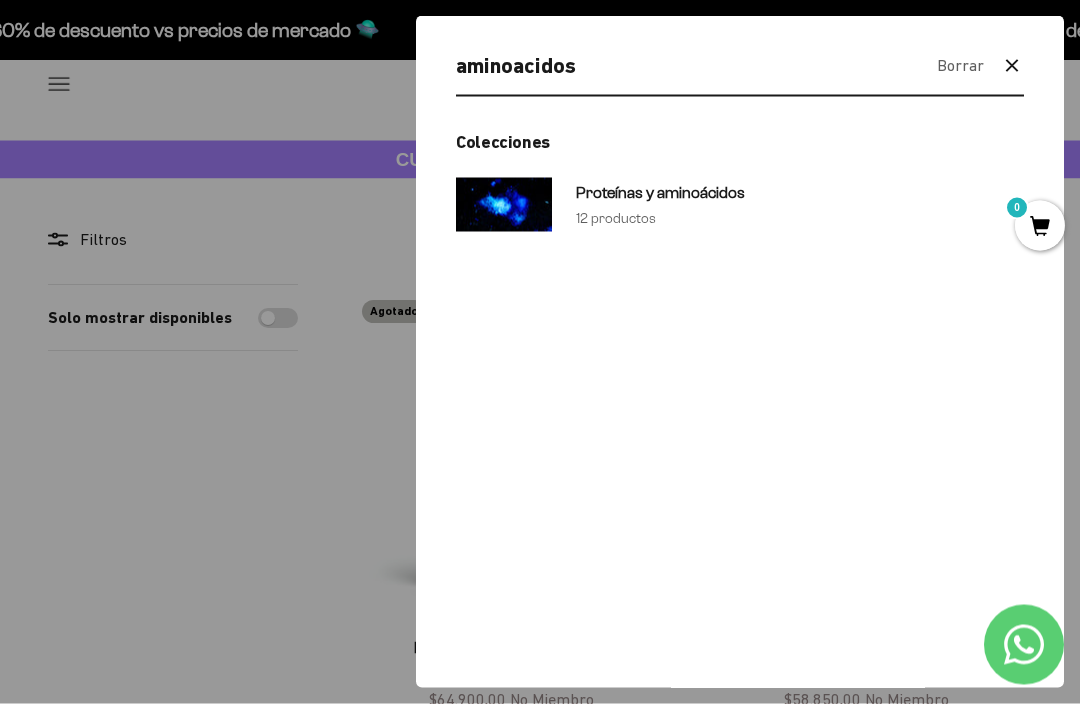 type on "aminoacidos" 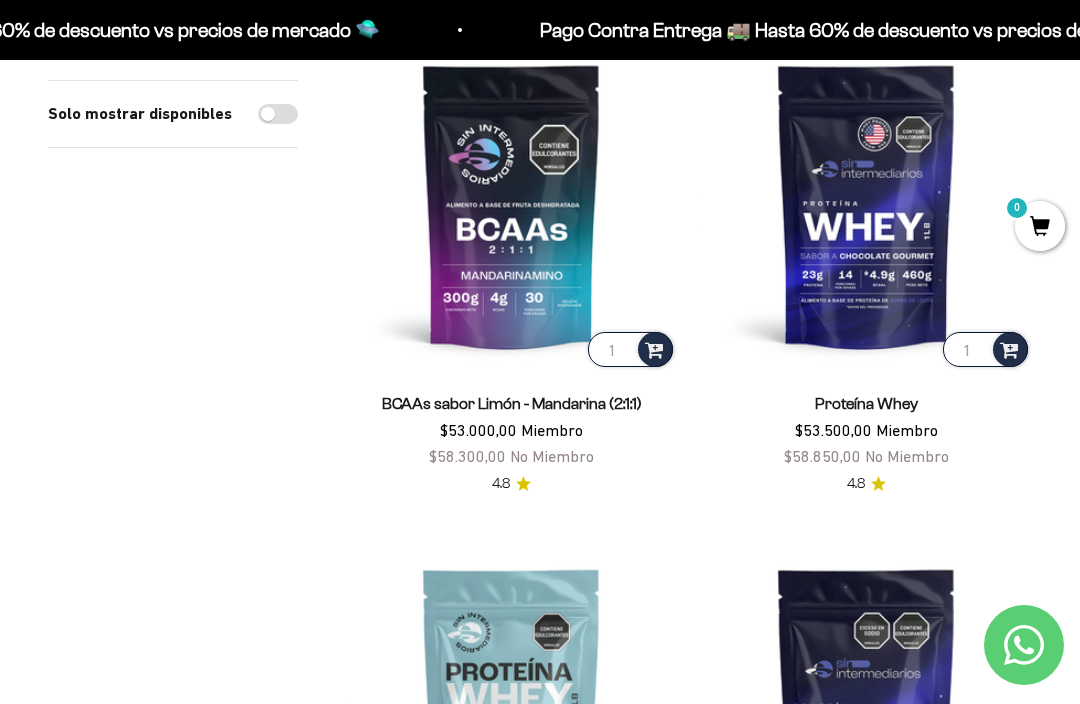 scroll, scrollTop: 459, scrollLeft: 0, axis: vertical 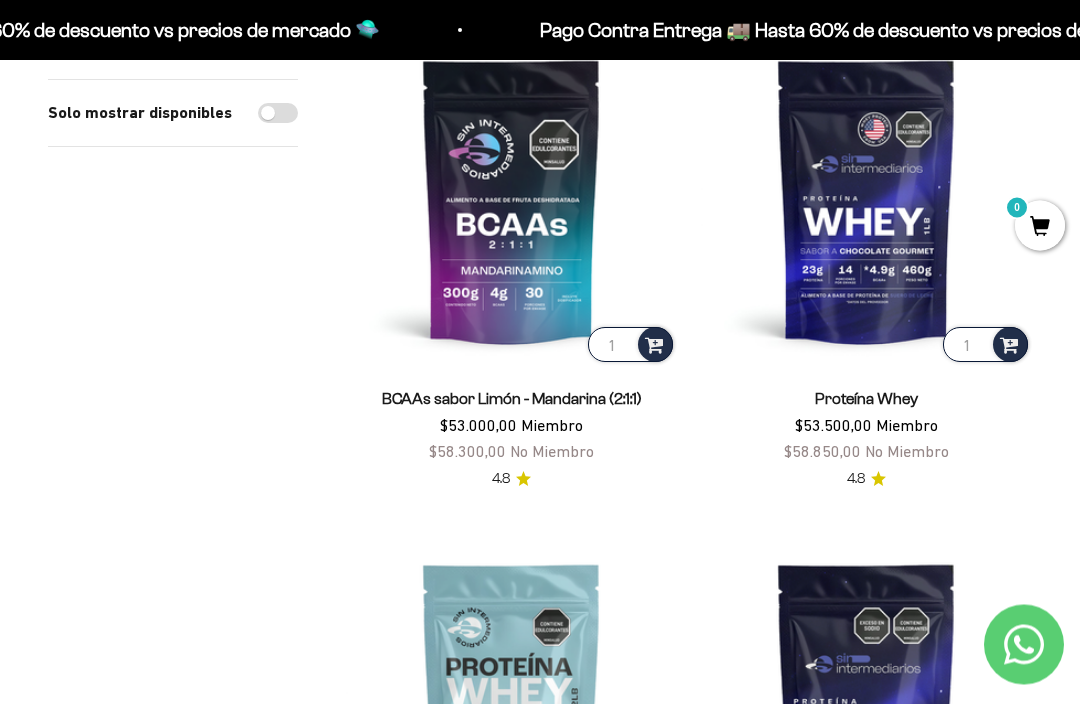 click at bounding box center (511, 201) 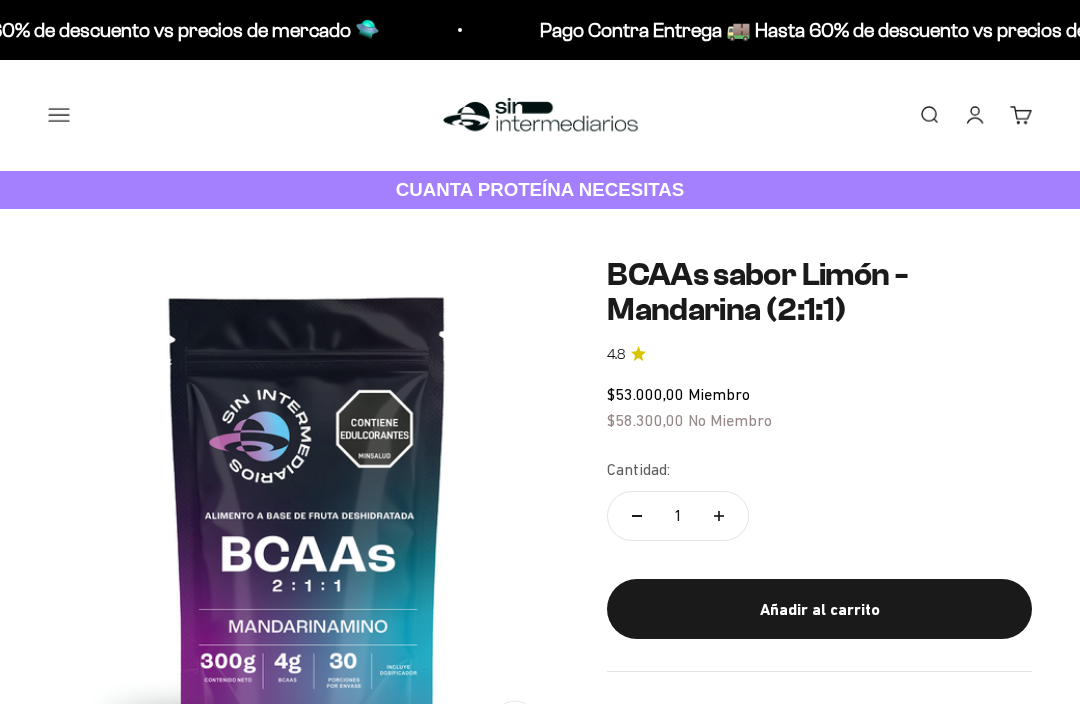 scroll, scrollTop: 0, scrollLeft: 0, axis: both 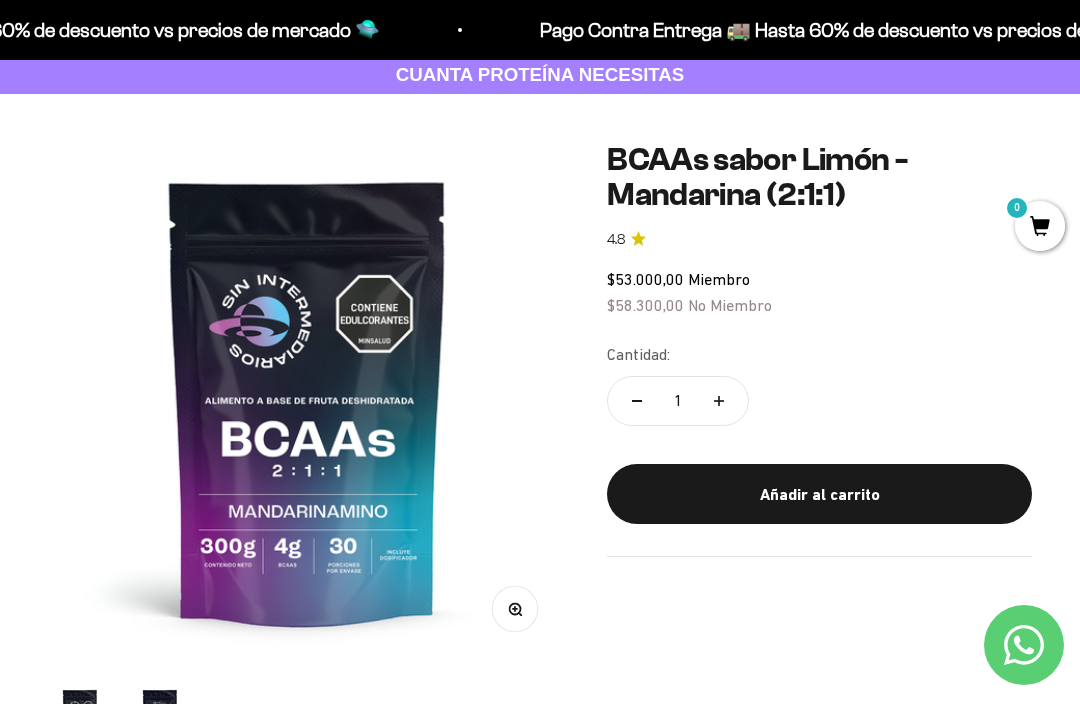 click on "Añadir al carrito" at bounding box center (819, 494) 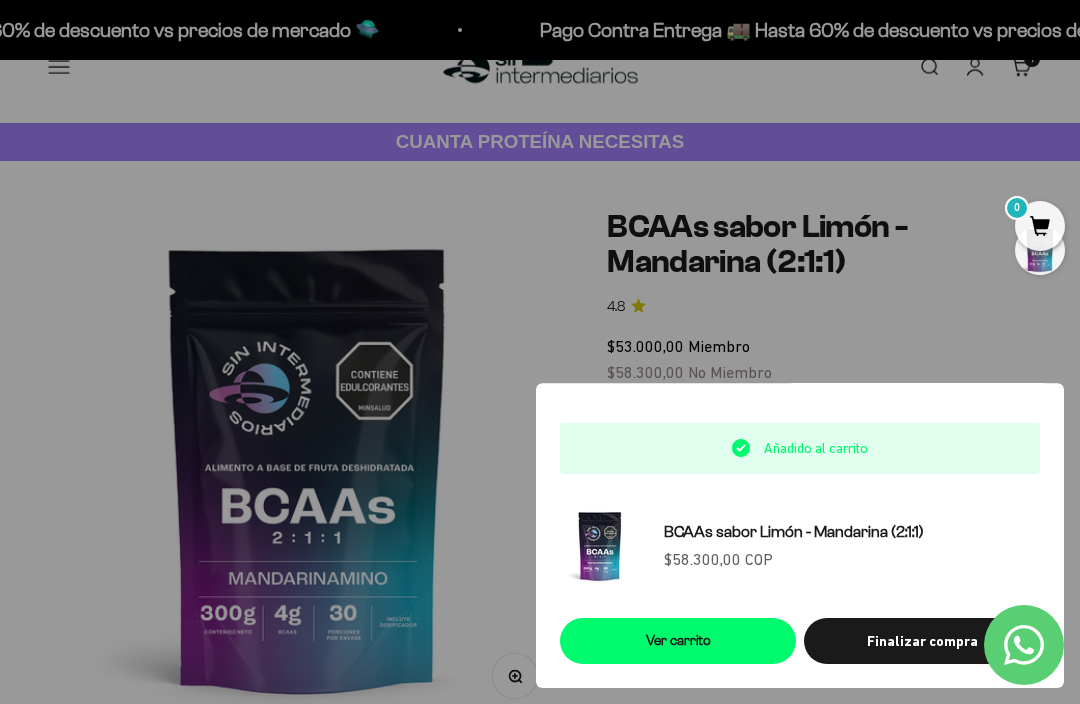 scroll, scrollTop: 0, scrollLeft: 0, axis: both 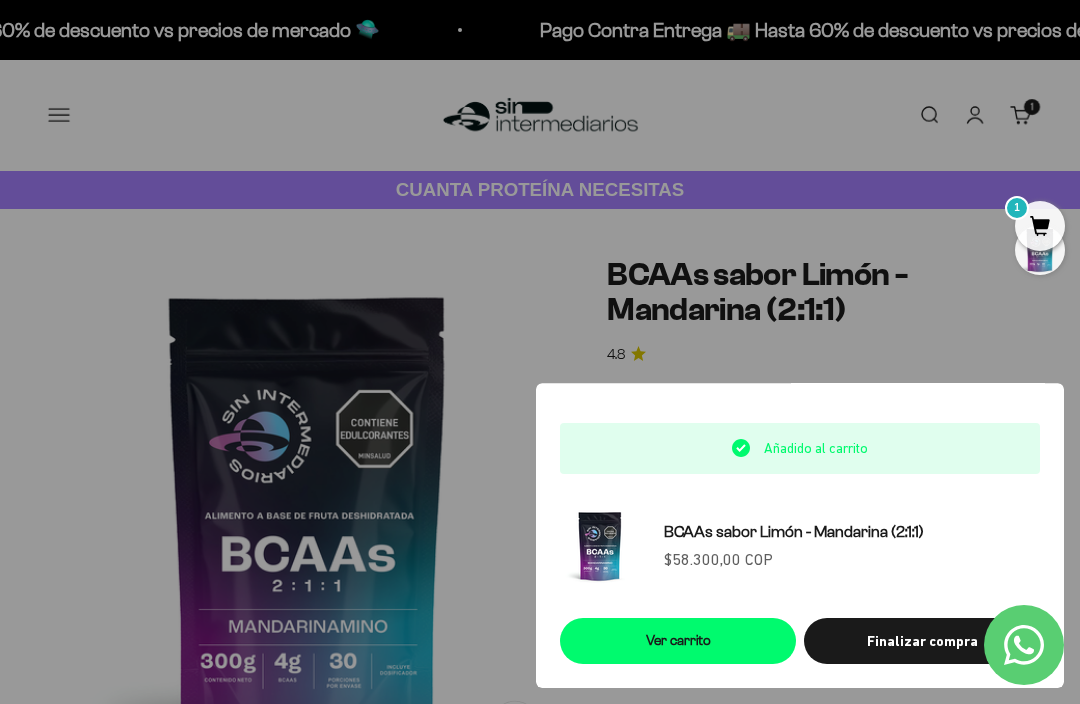 click at bounding box center (540, 352) 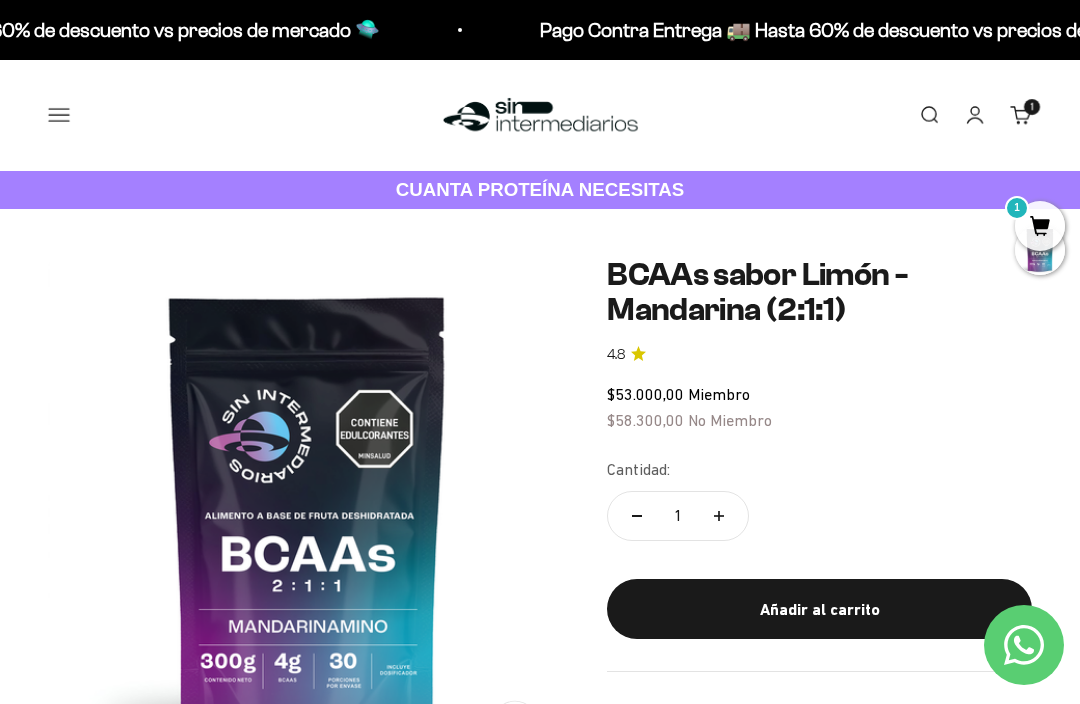 click on "Buscar" at bounding box center [929, 115] 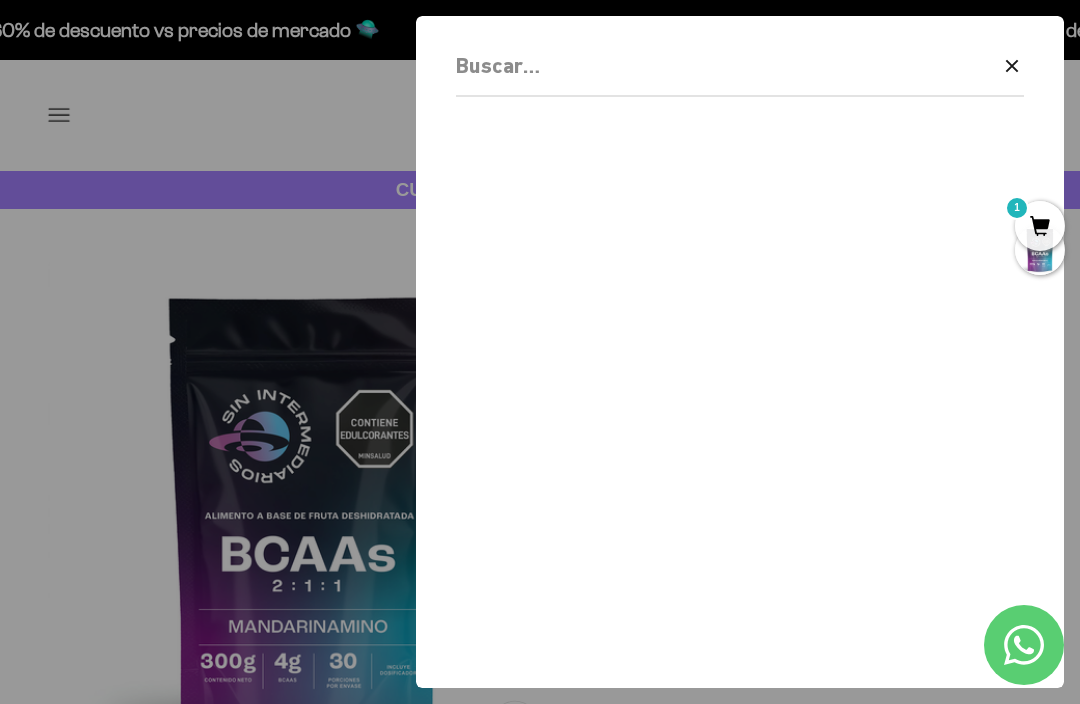 click on "Borrar
Cerrar" at bounding box center (740, 88) 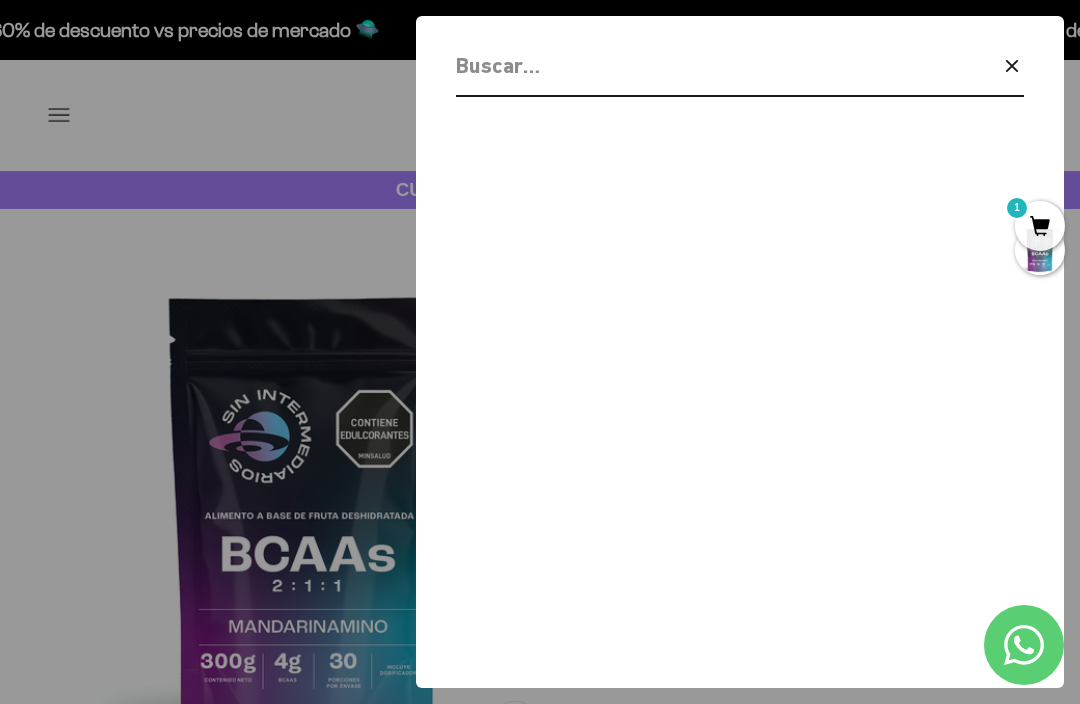 click at bounding box center (688, 65) 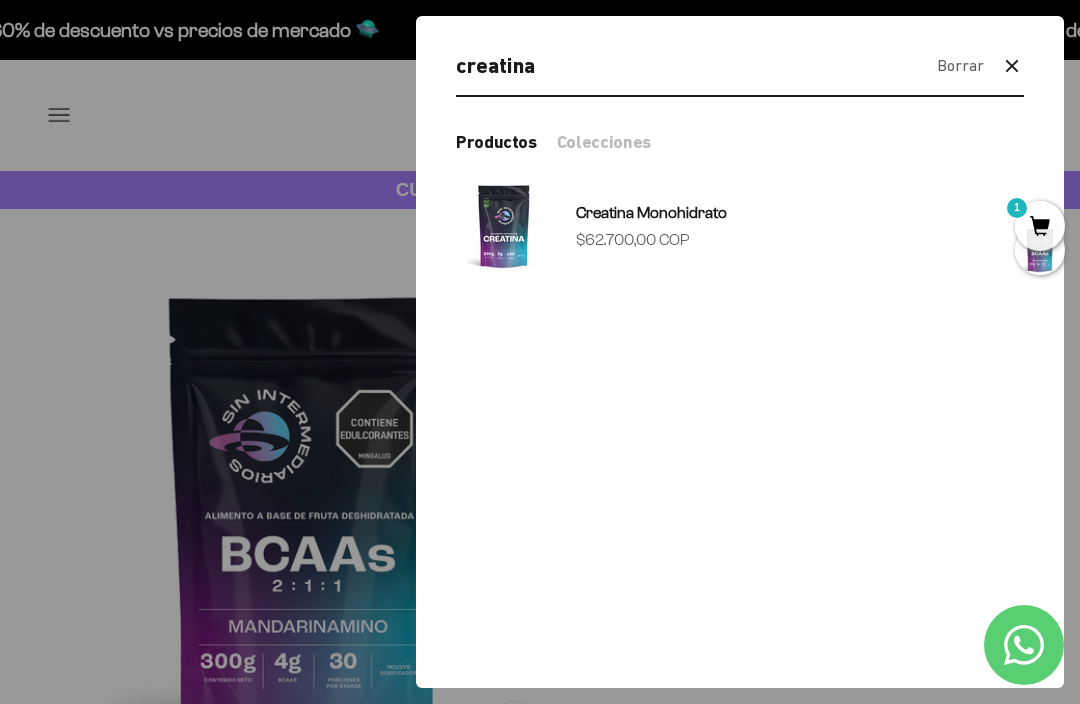 type on "creatina" 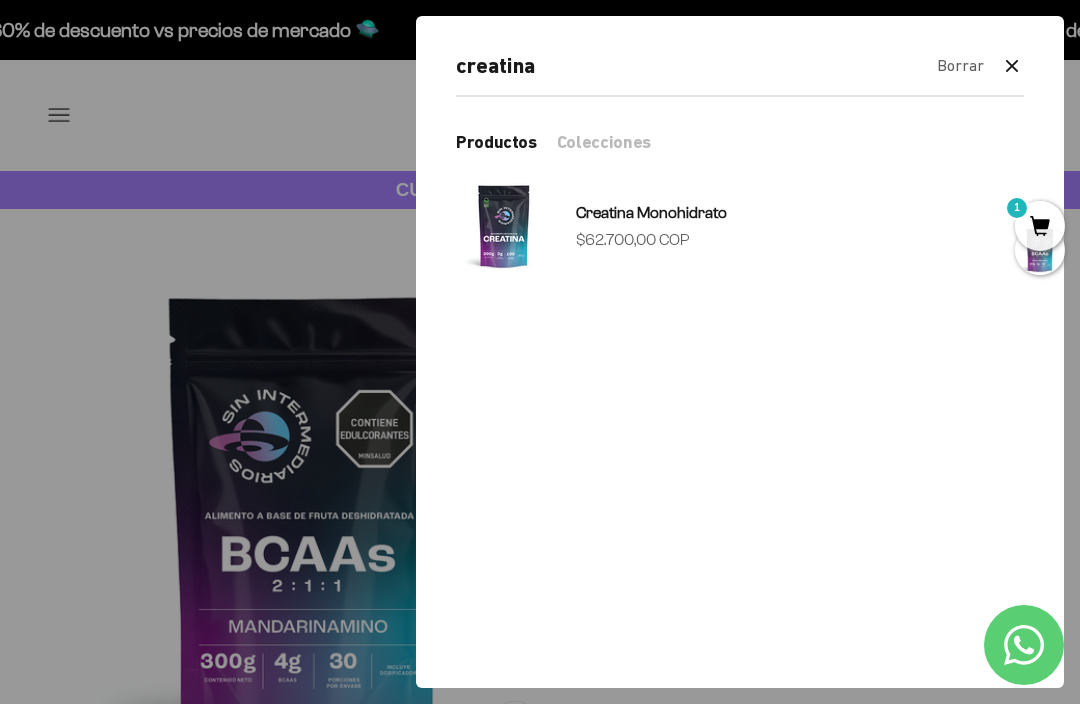 click on "Creatina Monohidrato
Precio de oferta $62.700,00 COP" at bounding box center [740, 226] 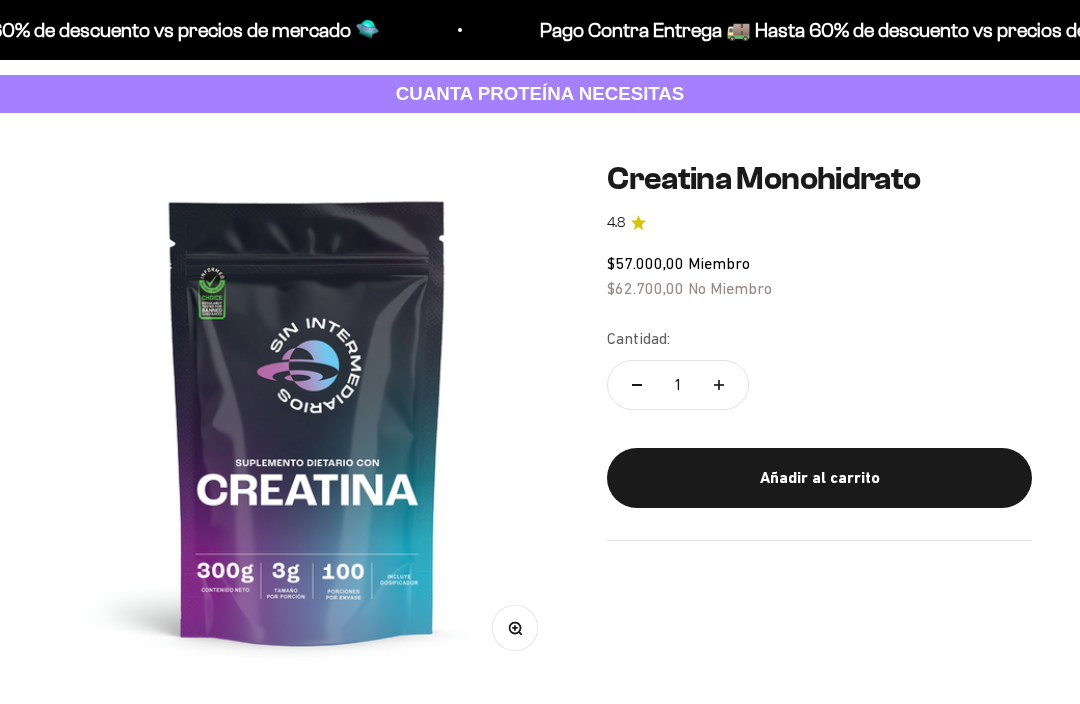scroll, scrollTop: 96, scrollLeft: 0, axis: vertical 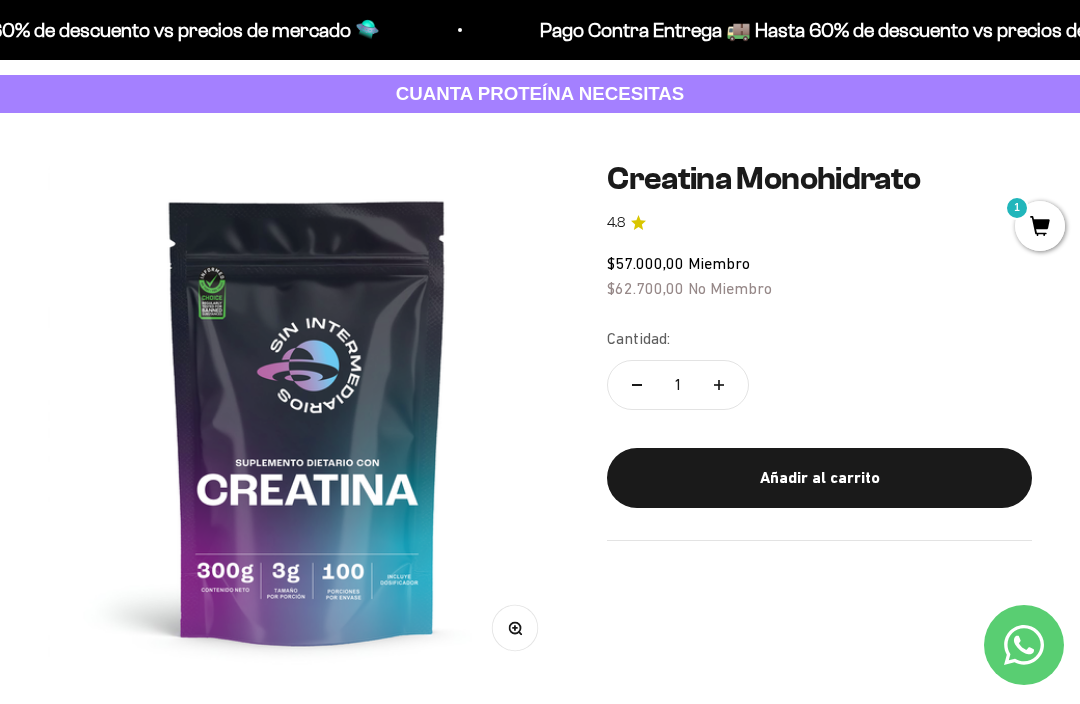 click on "Añadir al carrito" at bounding box center [819, 478] 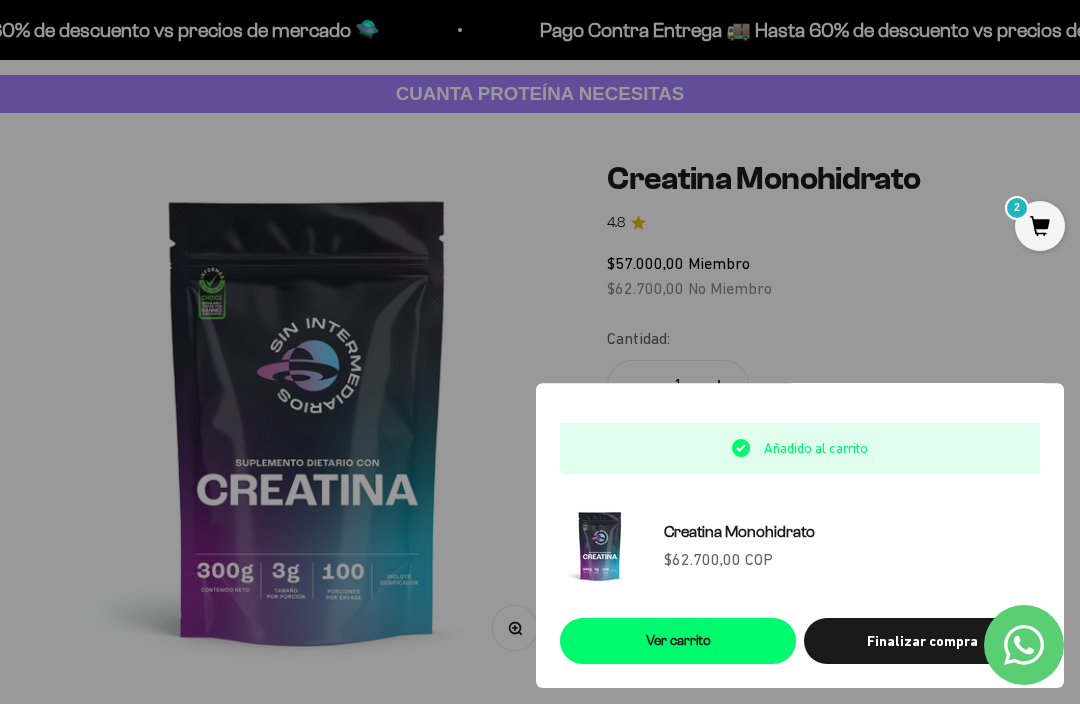 click on "Ver carrito" at bounding box center [678, 641] 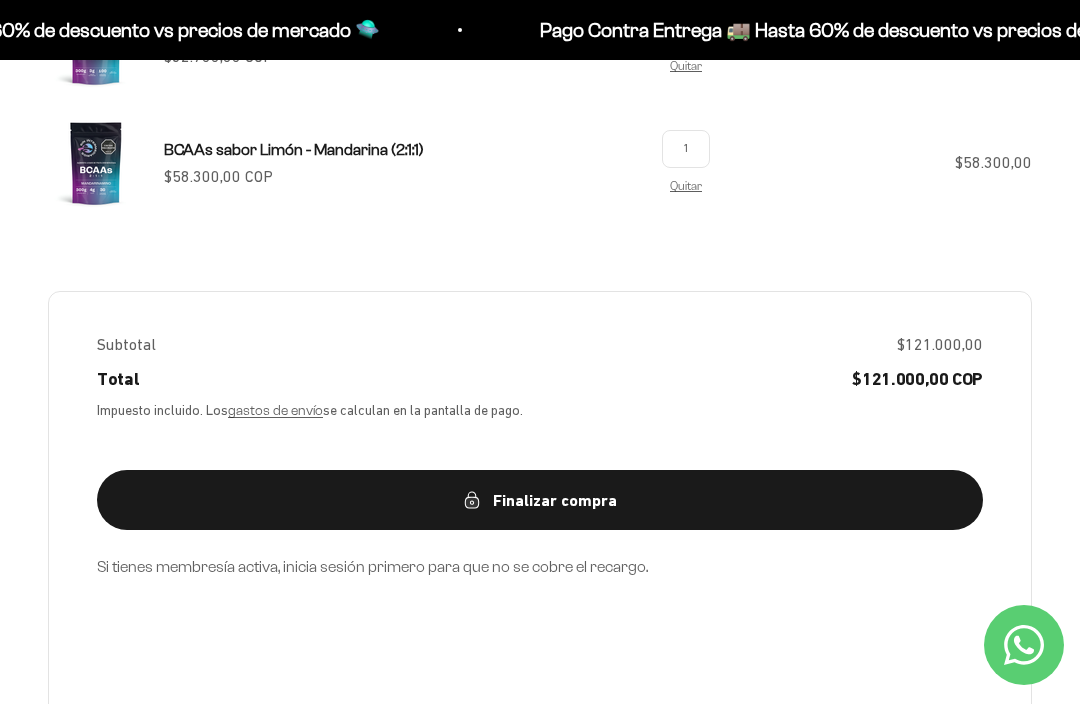scroll, scrollTop: 596, scrollLeft: 0, axis: vertical 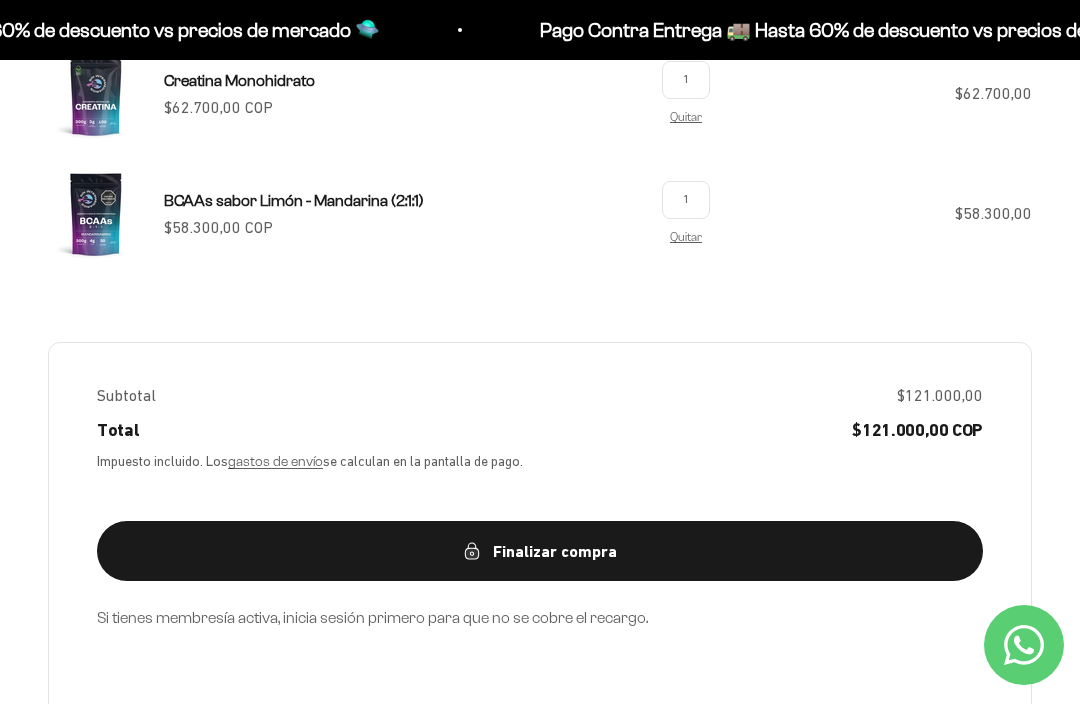 click on "Finalizar compra" at bounding box center [540, 551] 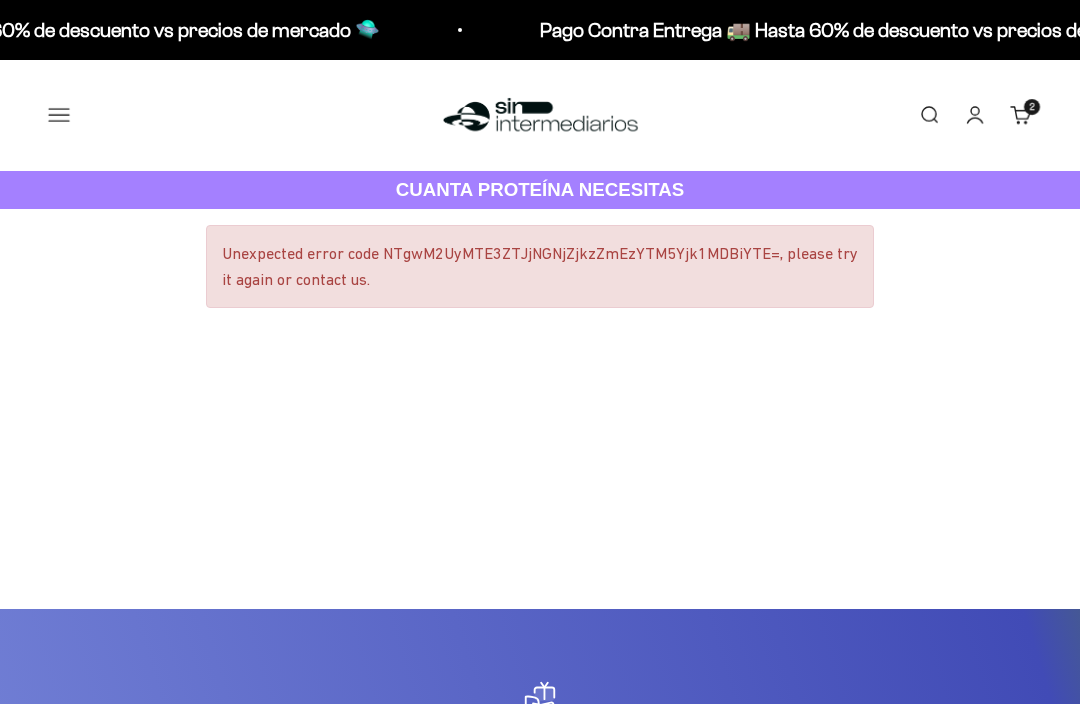 scroll, scrollTop: 0, scrollLeft: 0, axis: both 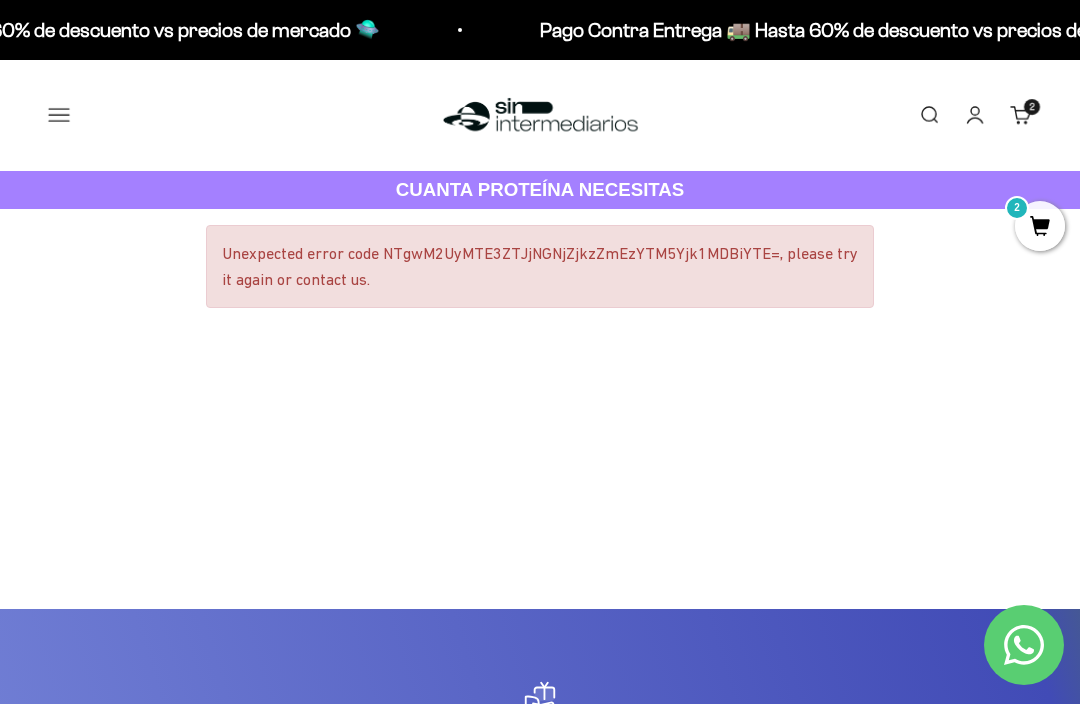 click on "Menú
Buscar
Inicio
Comprar
Proteínas
Ver Todos
Whey
Iso Vegan Pancakes Pre-Entreno 2" at bounding box center (540, 115) 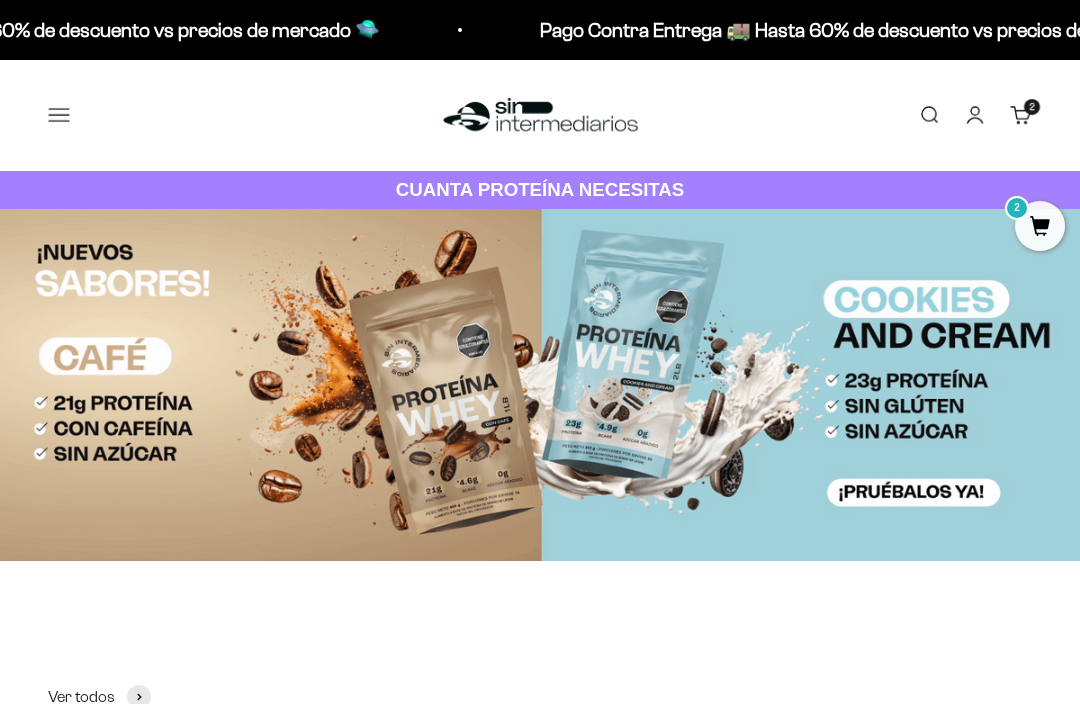 scroll, scrollTop: 0, scrollLeft: 0, axis: both 